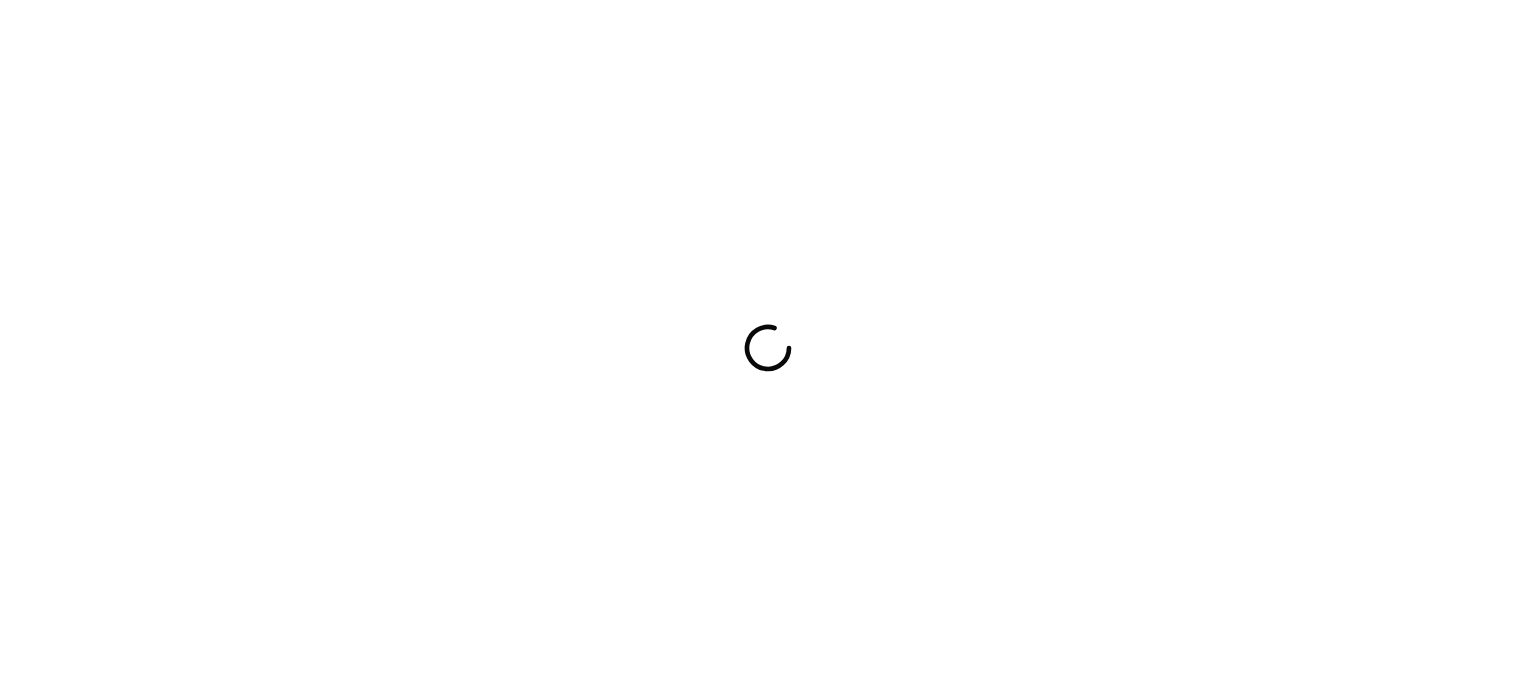 scroll, scrollTop: 0, scrollLeft: 0, axis: both 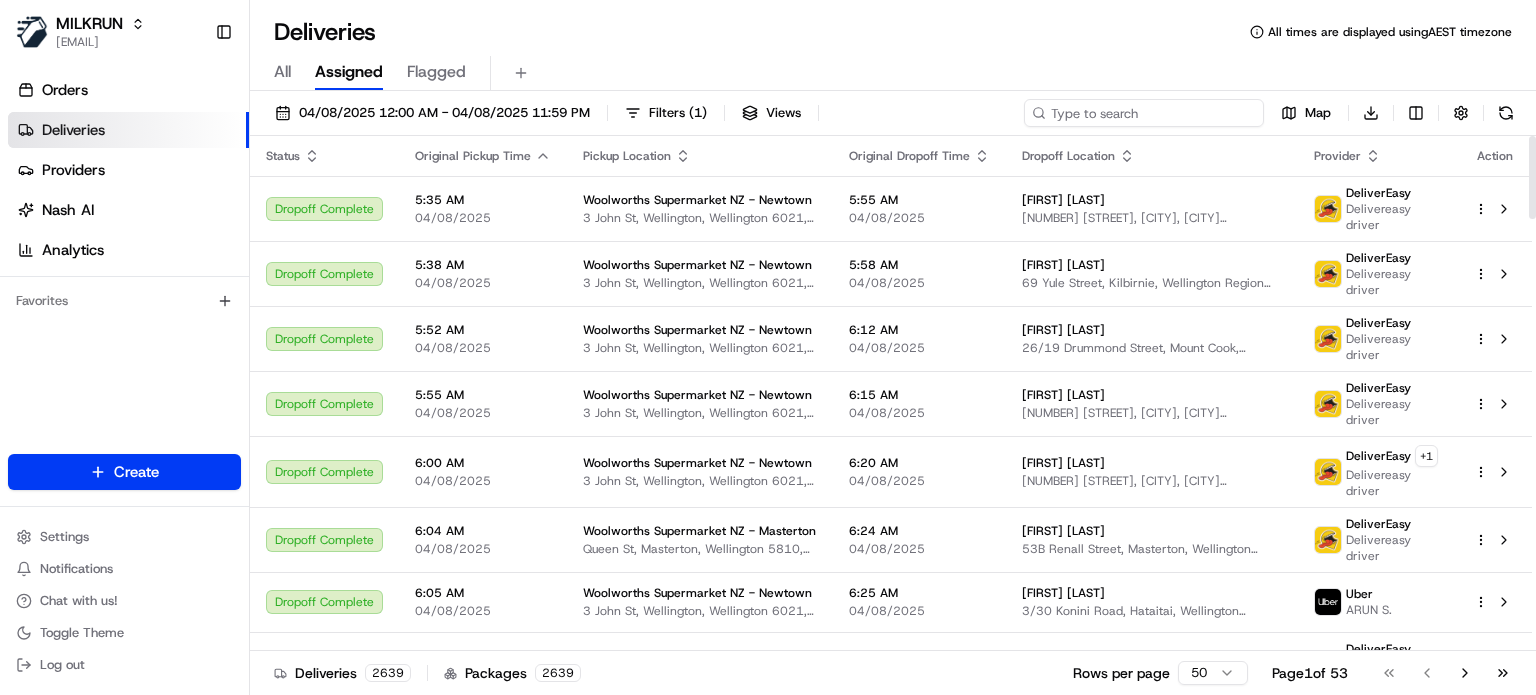 click at bounding box center (1144, 113) 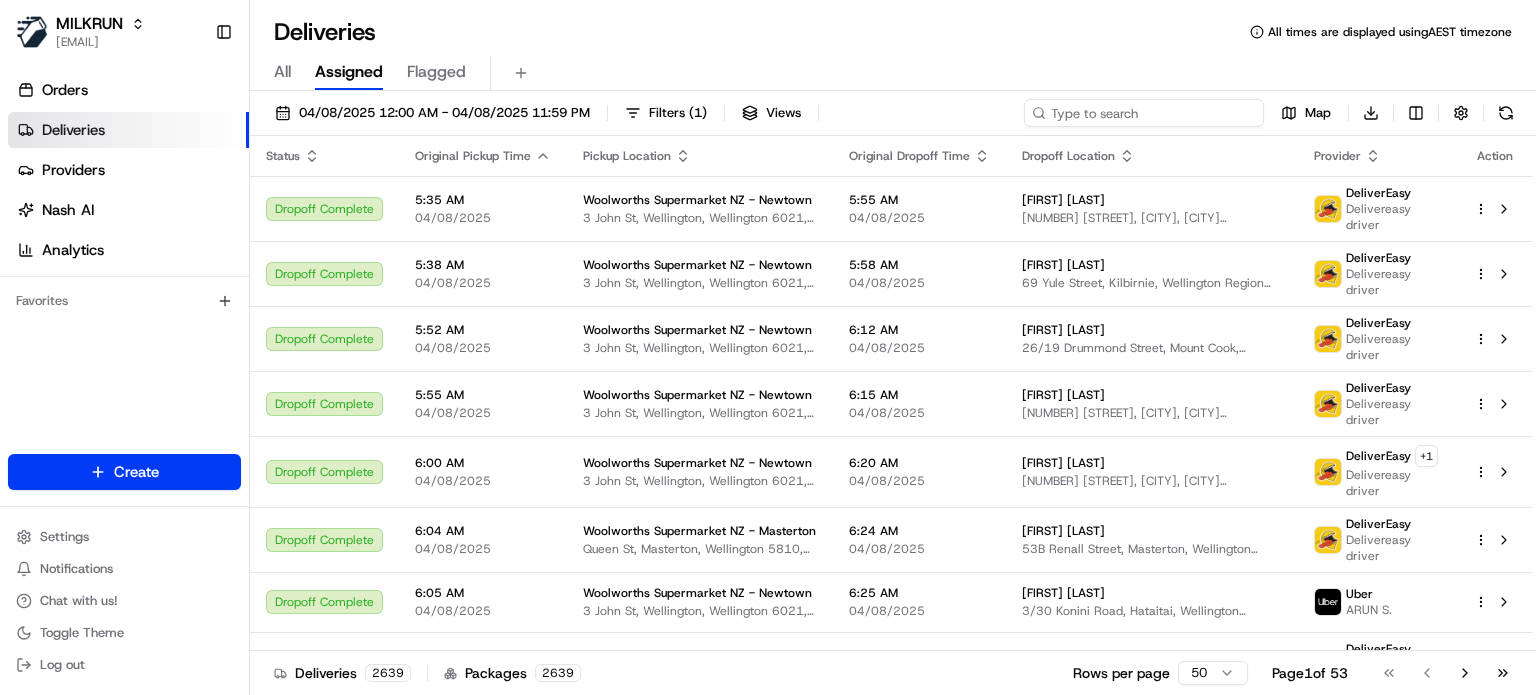 paste on "FB565" 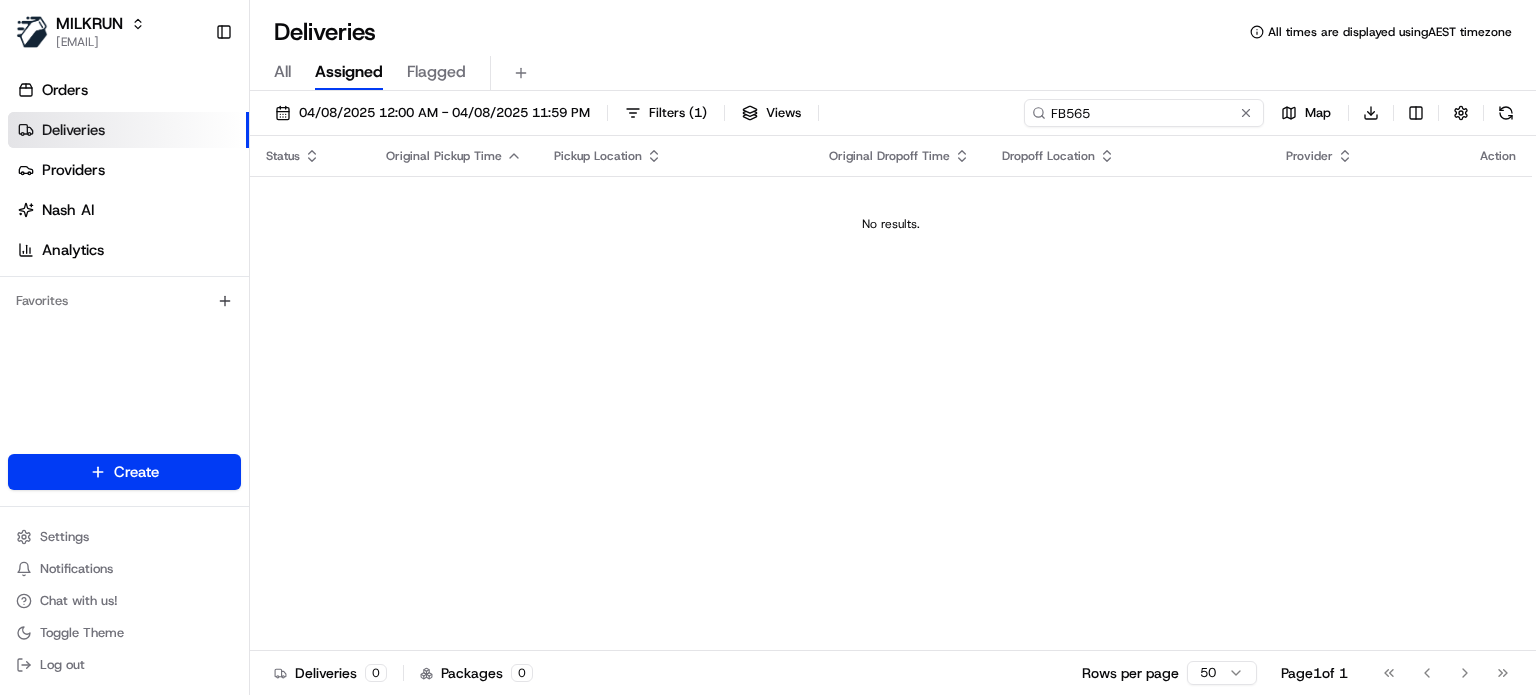 type on "FB565" 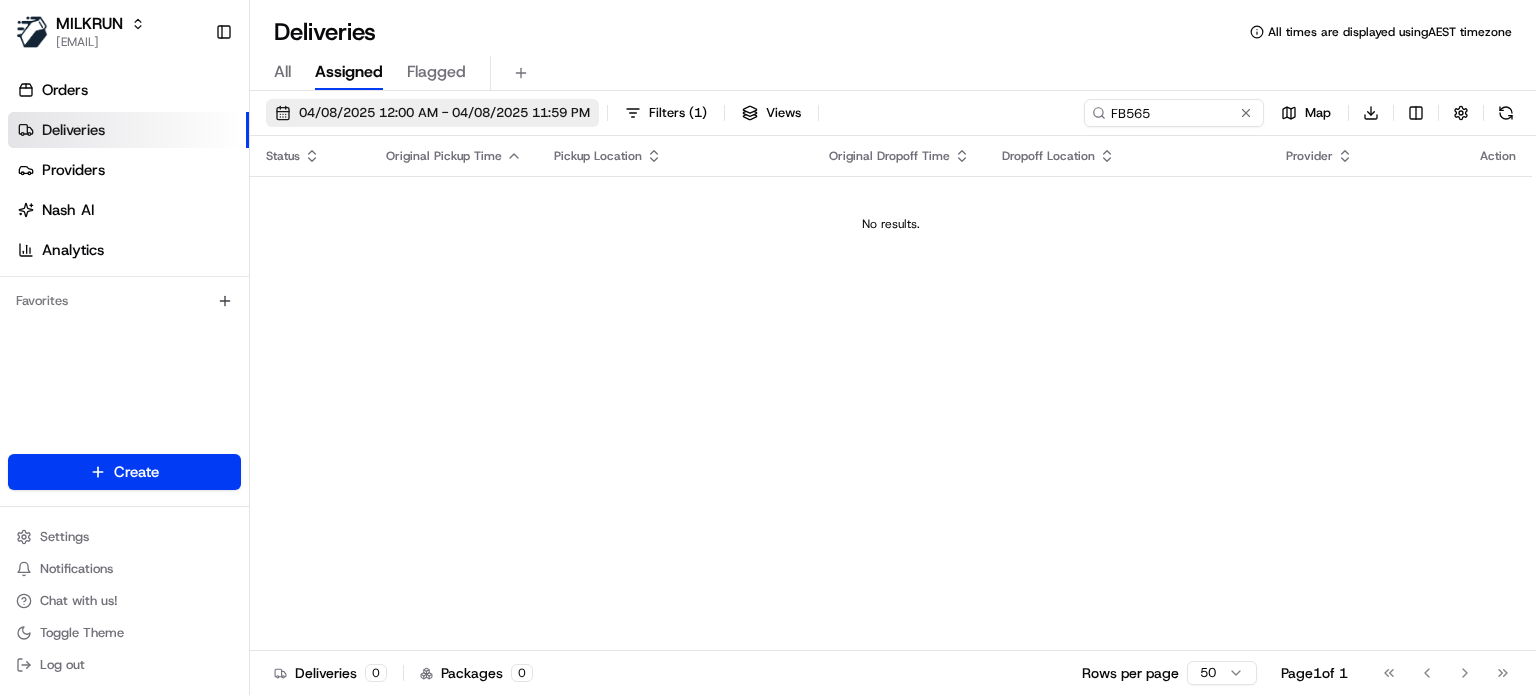 click on "04/08/2025 12:00 AM - 04/08/2025 11:59 PM" at bounding box center [444, 113] 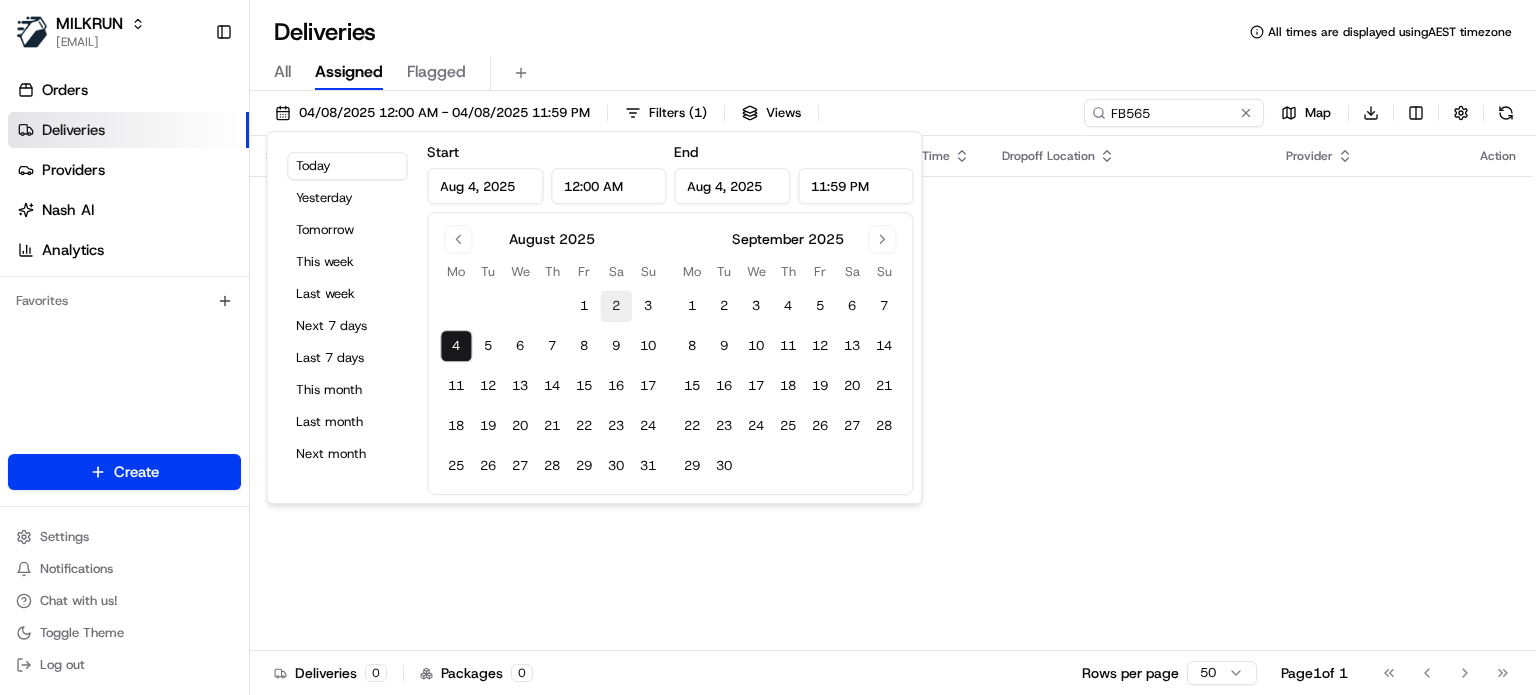 click on "2" at bounding box center [616, 306] 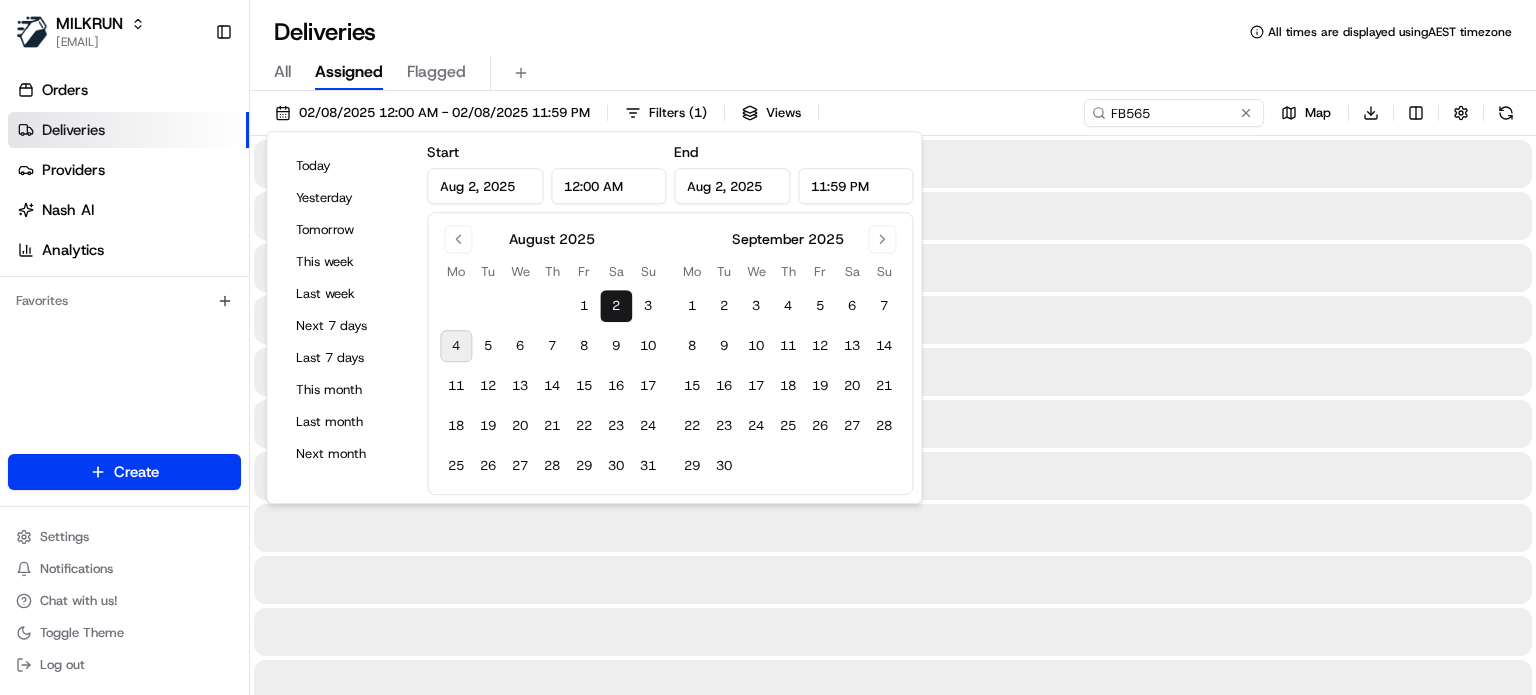 click on "2" at bounding box center [616, 306] 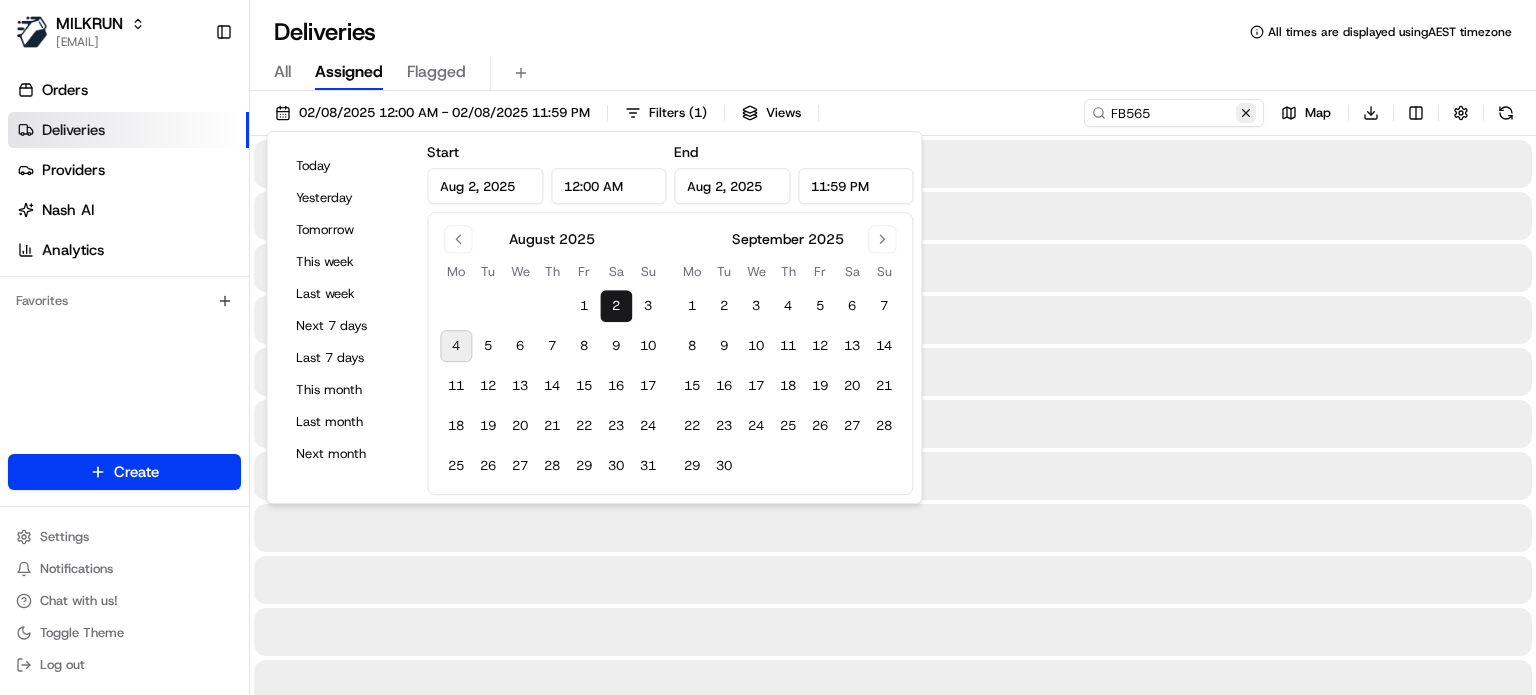 click at bounding box center [1246, 113] 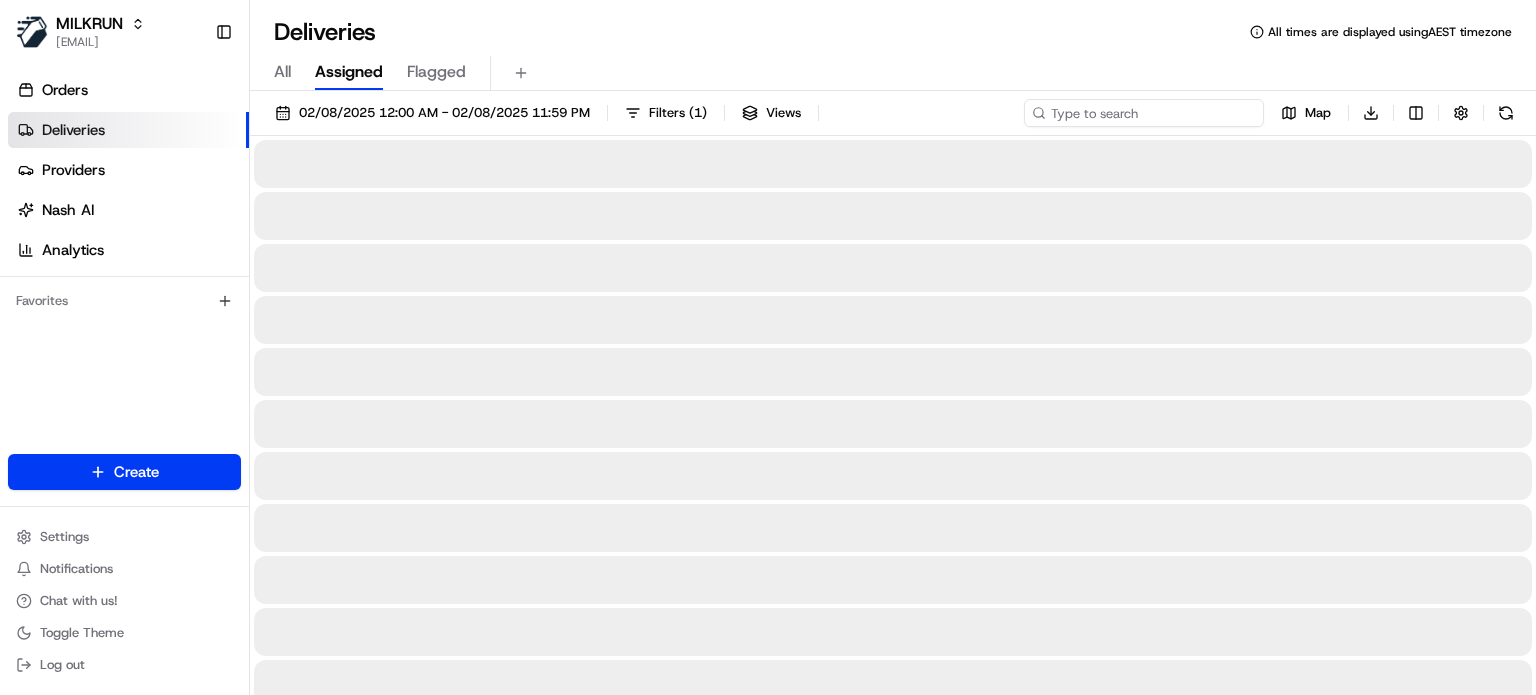 click at bounding box center (1144, 113) 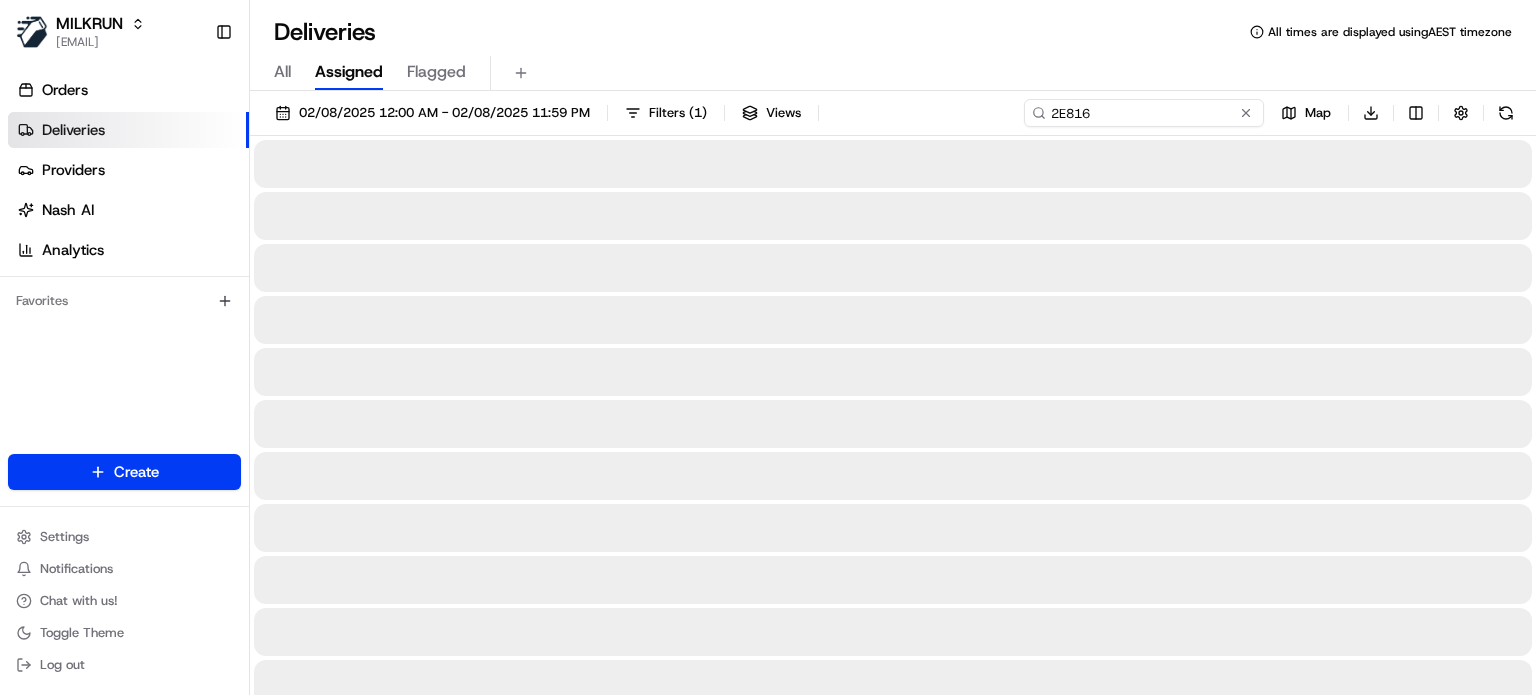 type on "2E816" 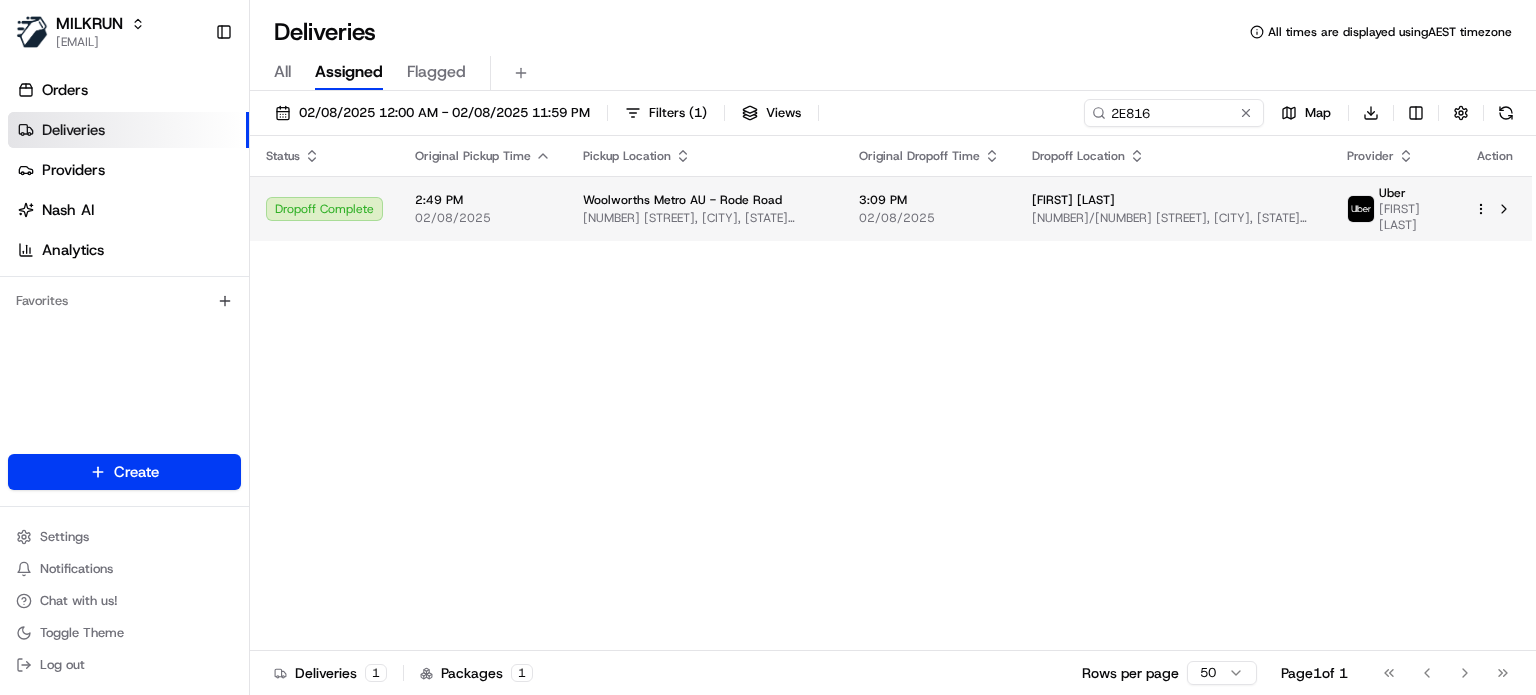click on "[NUMBER]/[NUMBER] [STREET], [CITY], [STATE] [POSTAL_CODE], [COUNTRY]" at bounding box center [1173, 218] 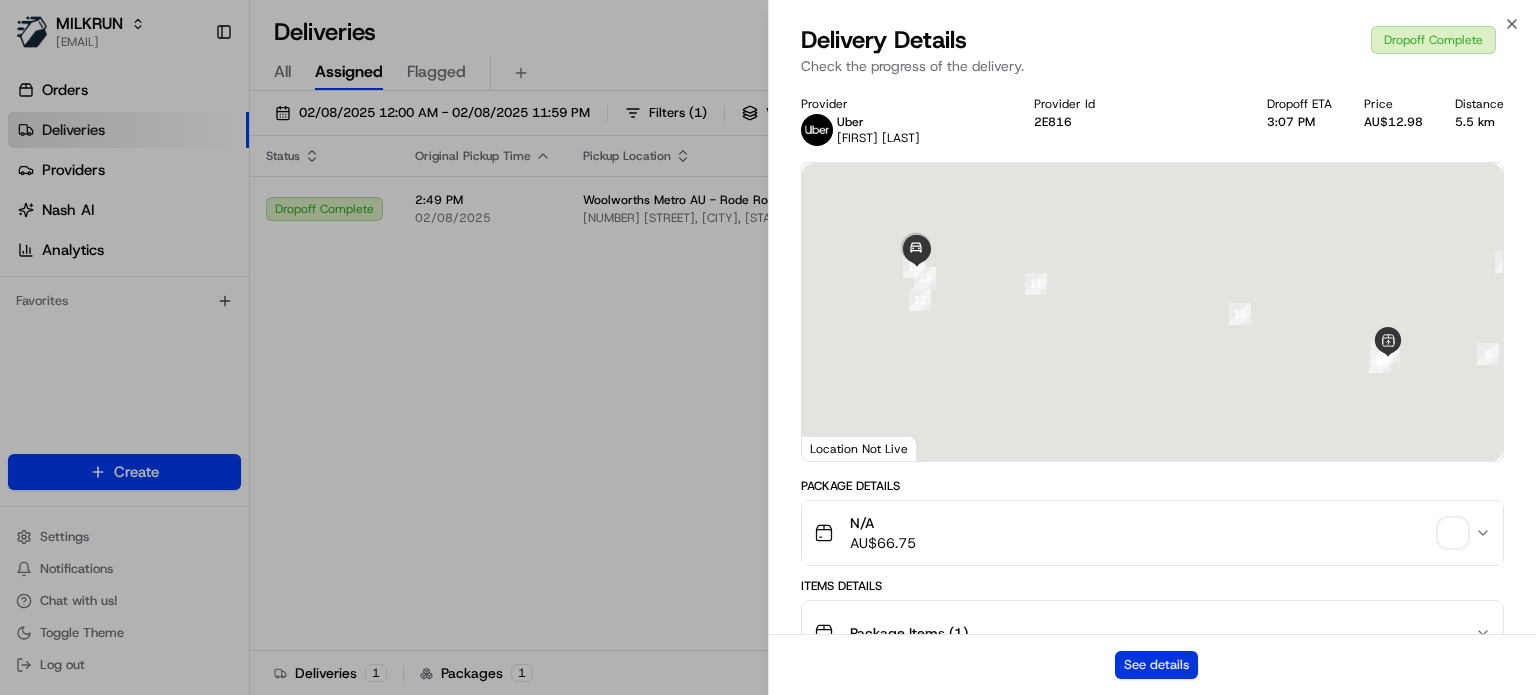 click on "See details" at bounding box center [1156, 665] 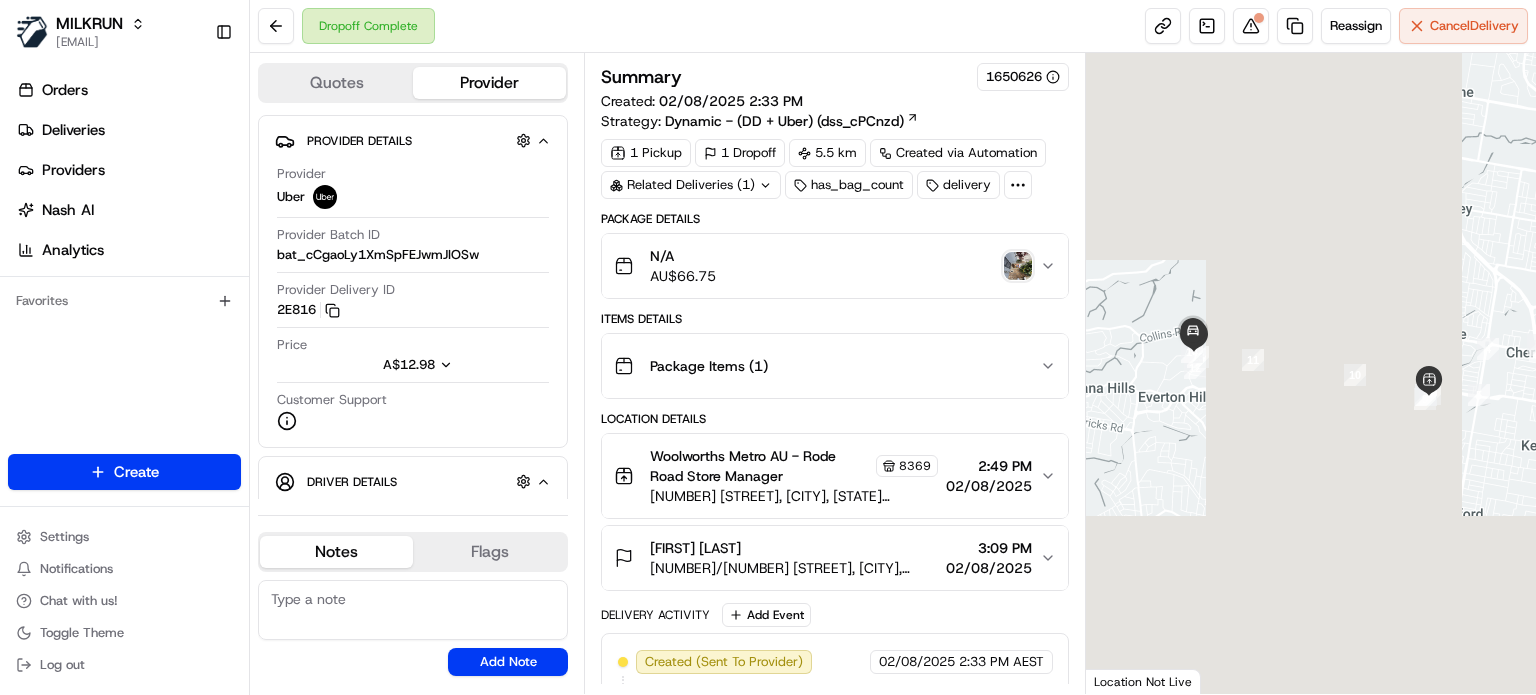 scroll, scrollTop: 0, scrollLeft: 0, axis: both 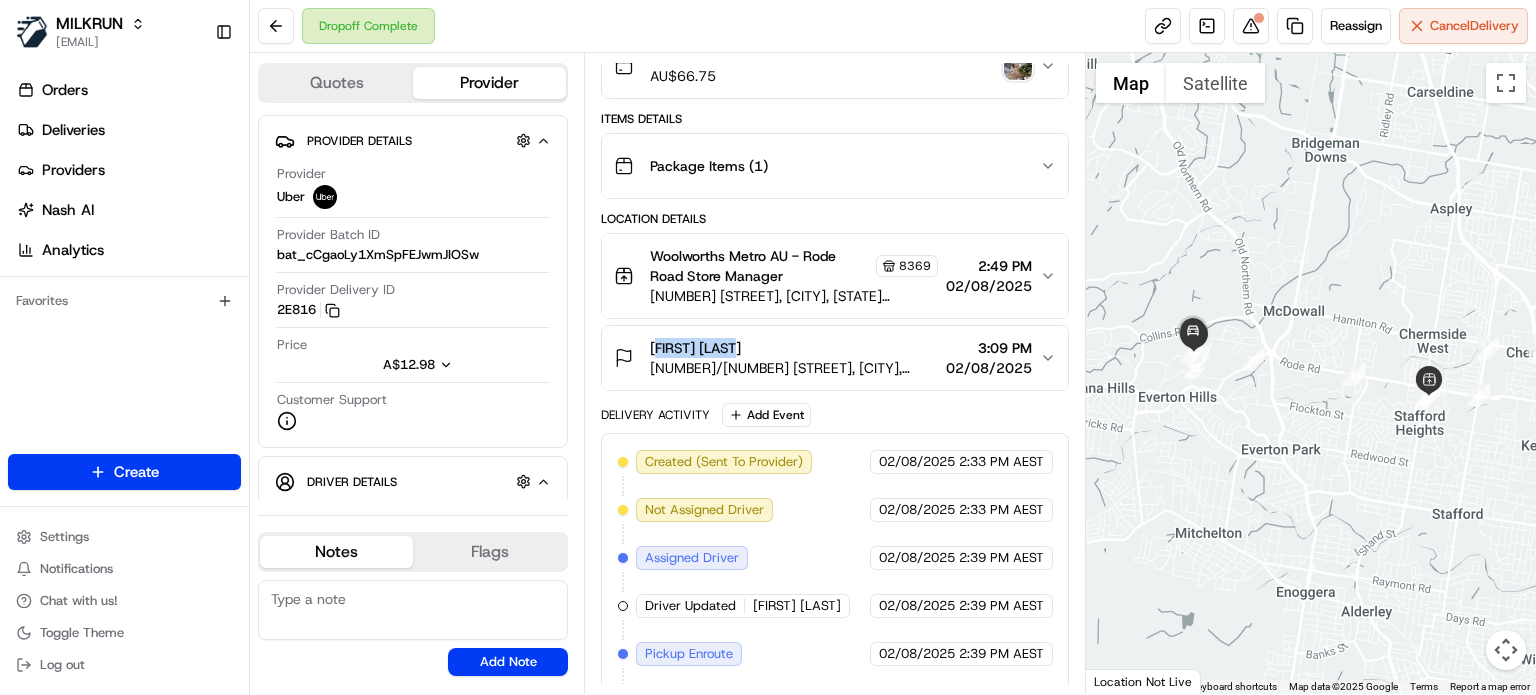 drag, startPoint x: 744, startPoint y: 347, endPoint x: 644, endPoint y: 339, distance: 100.31949 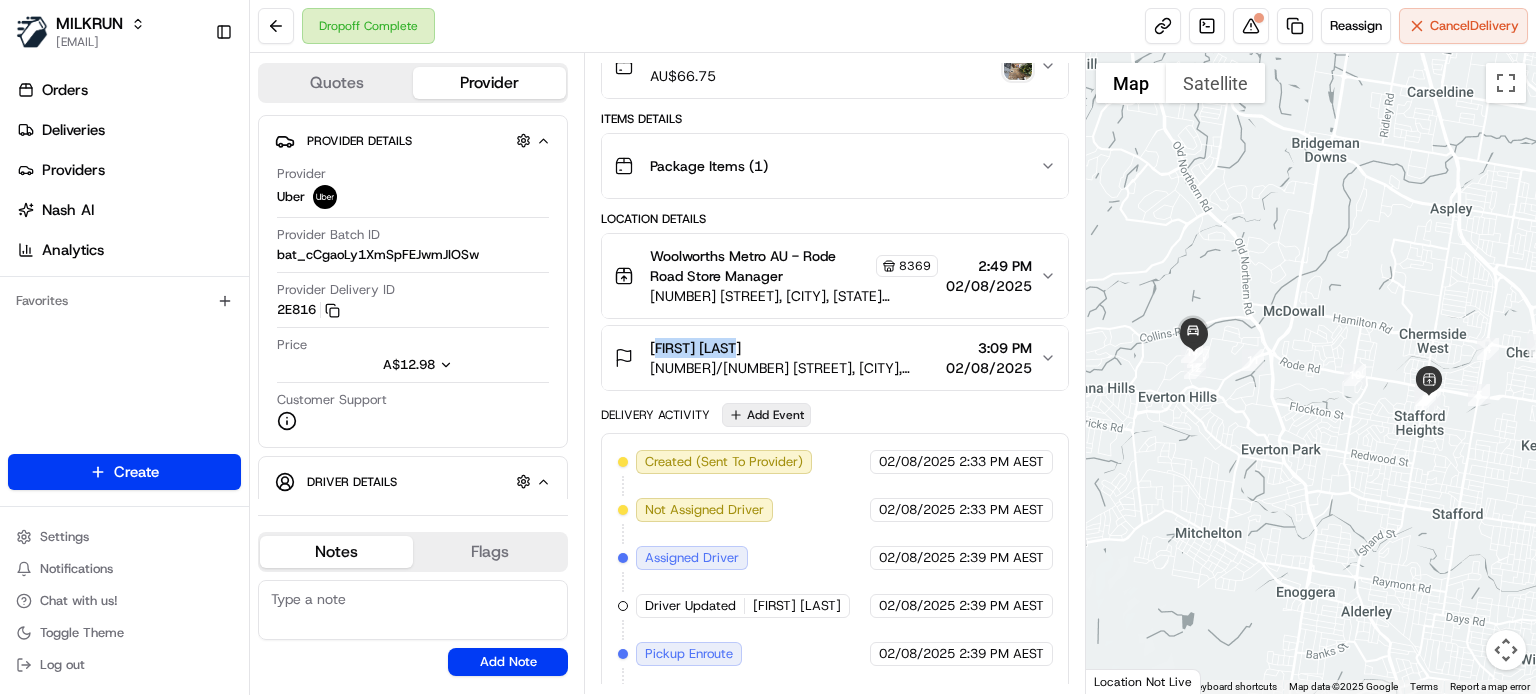 type 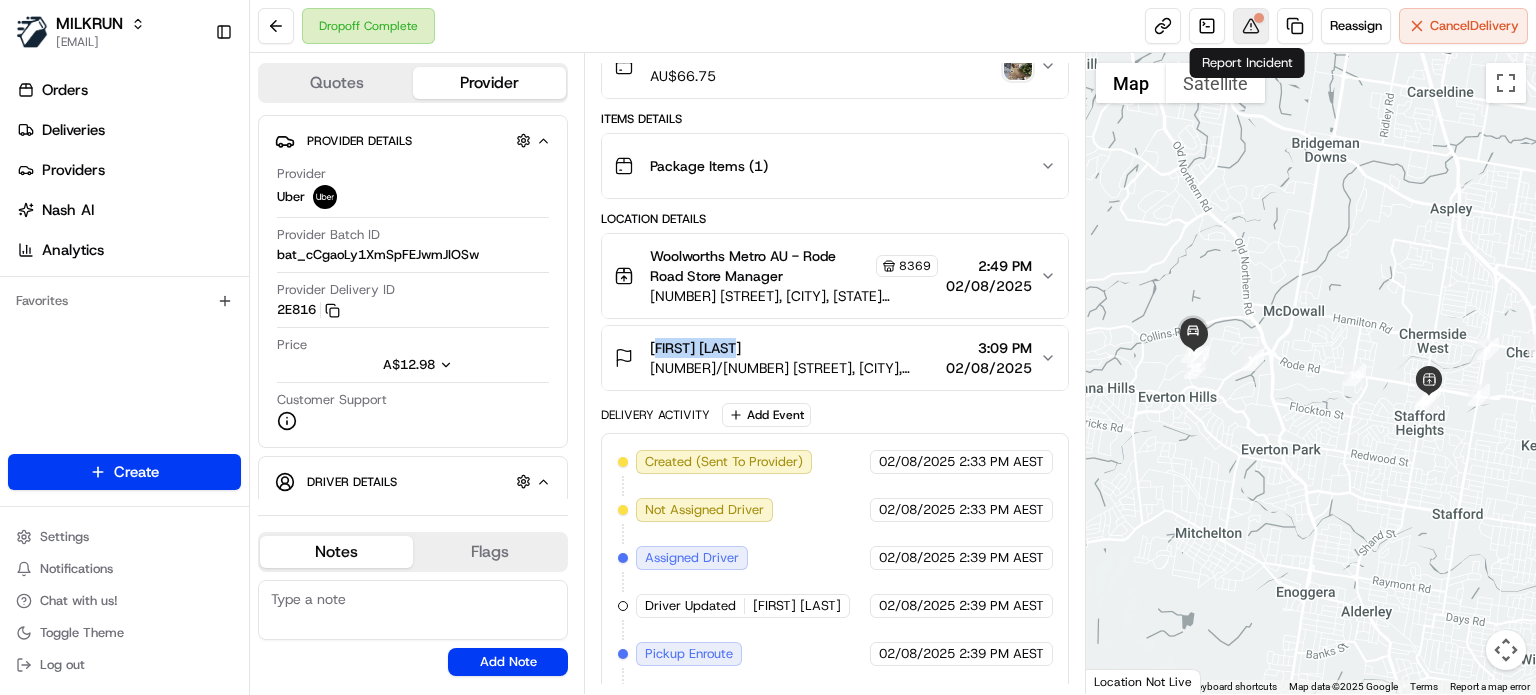 click at bounding box center (1251, 26) 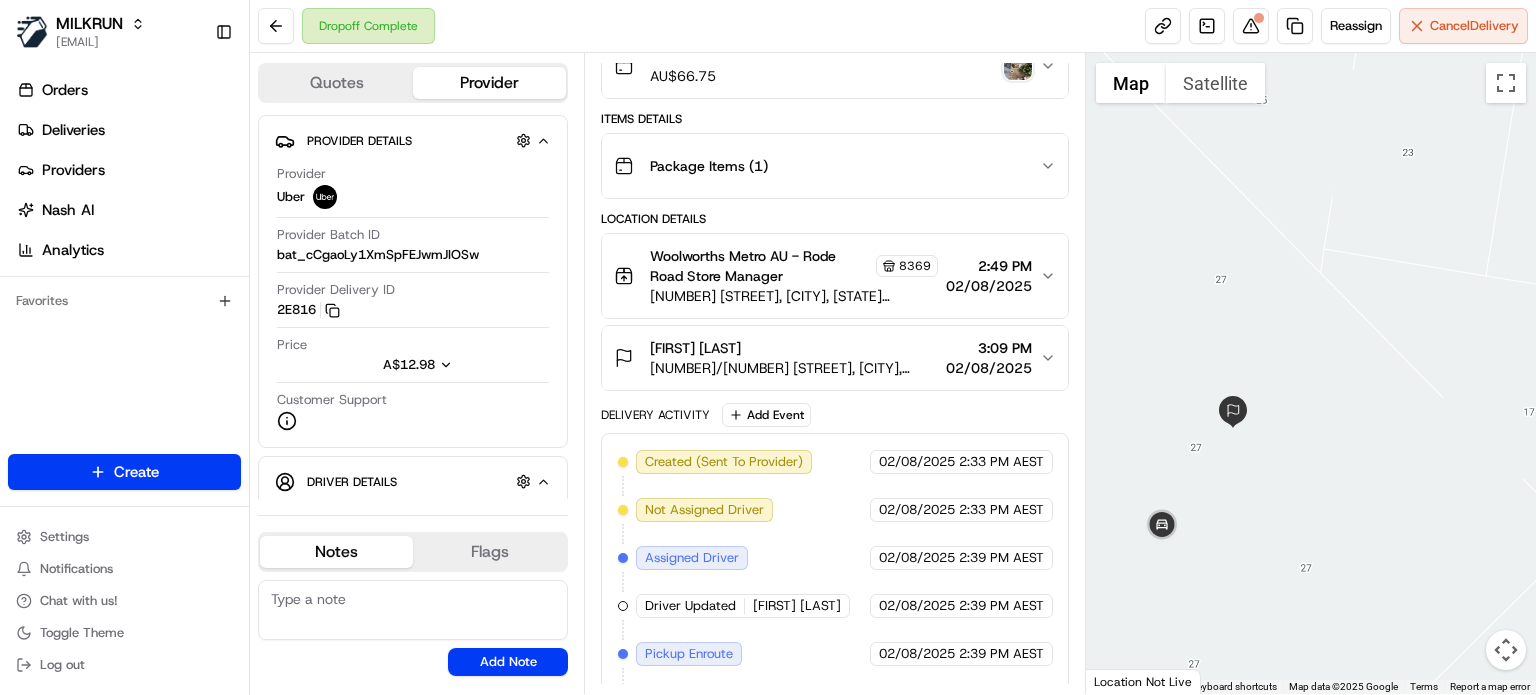 click at bounding box center (1018, 66) 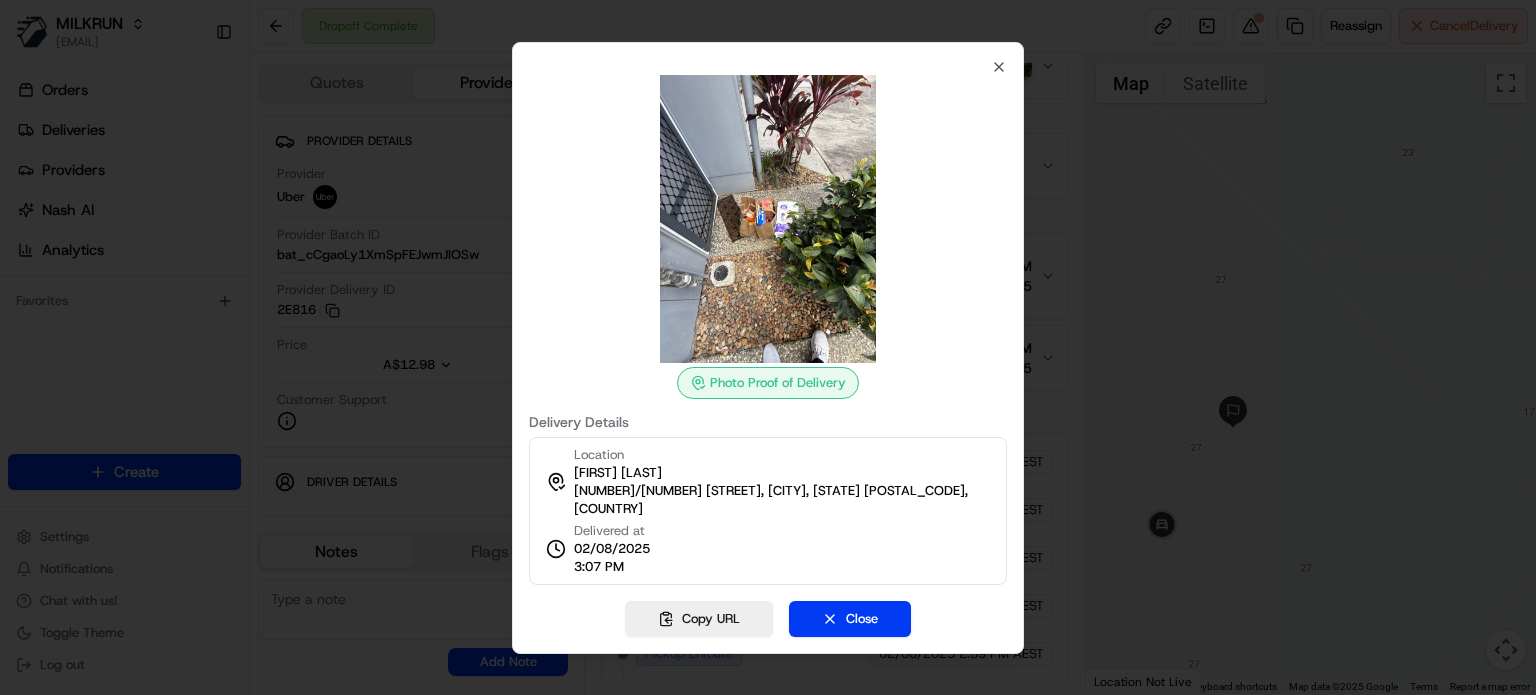 click at bounding box center [768, 347] 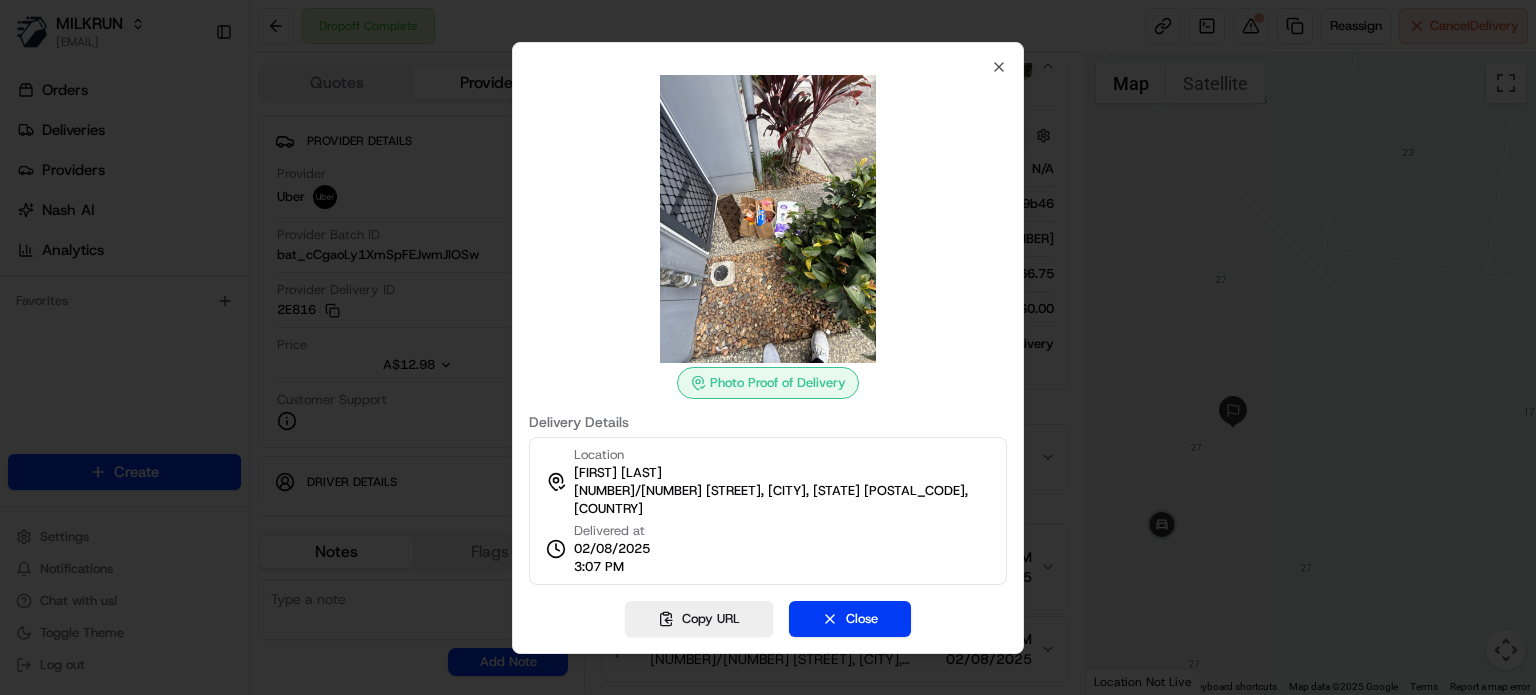 scroll, scrollTop: 188, scrollLeft: 0, axis: vertical 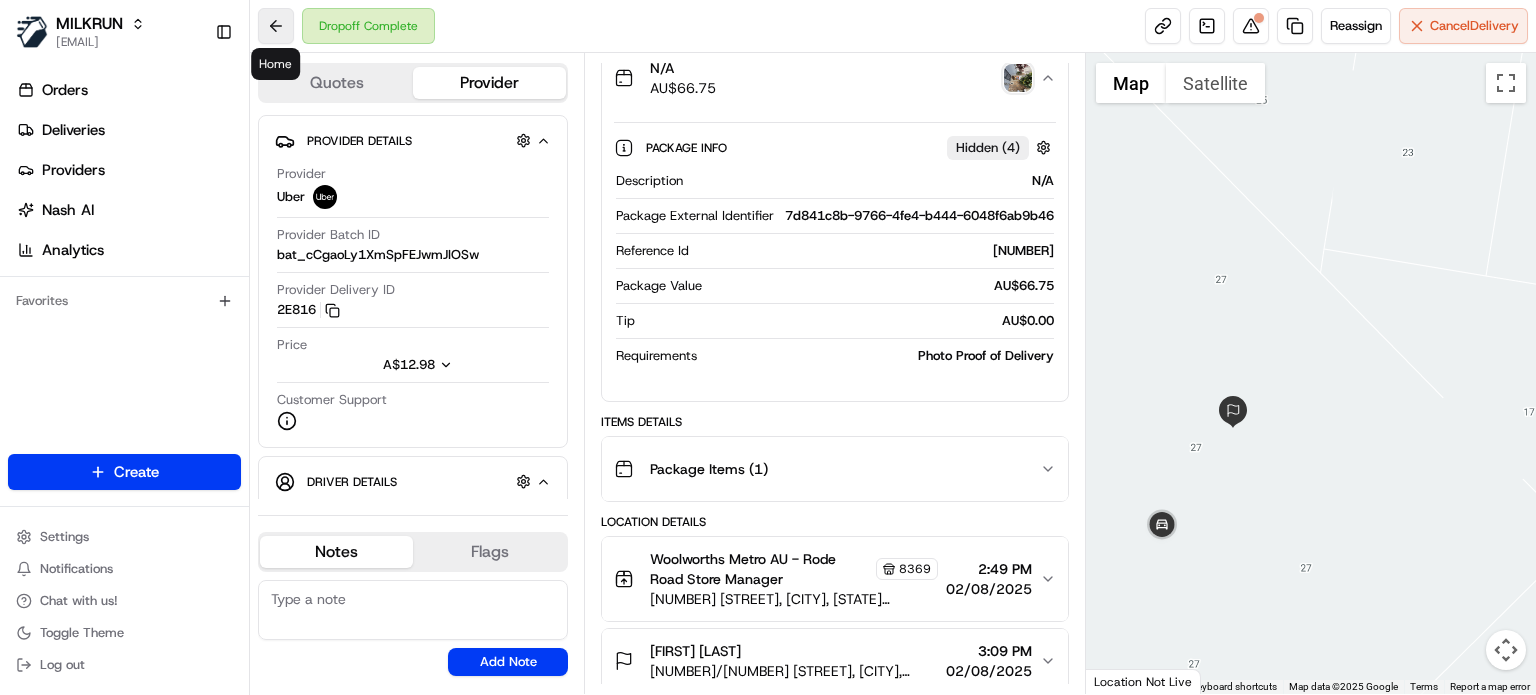 click at bounding box center [276, 26] 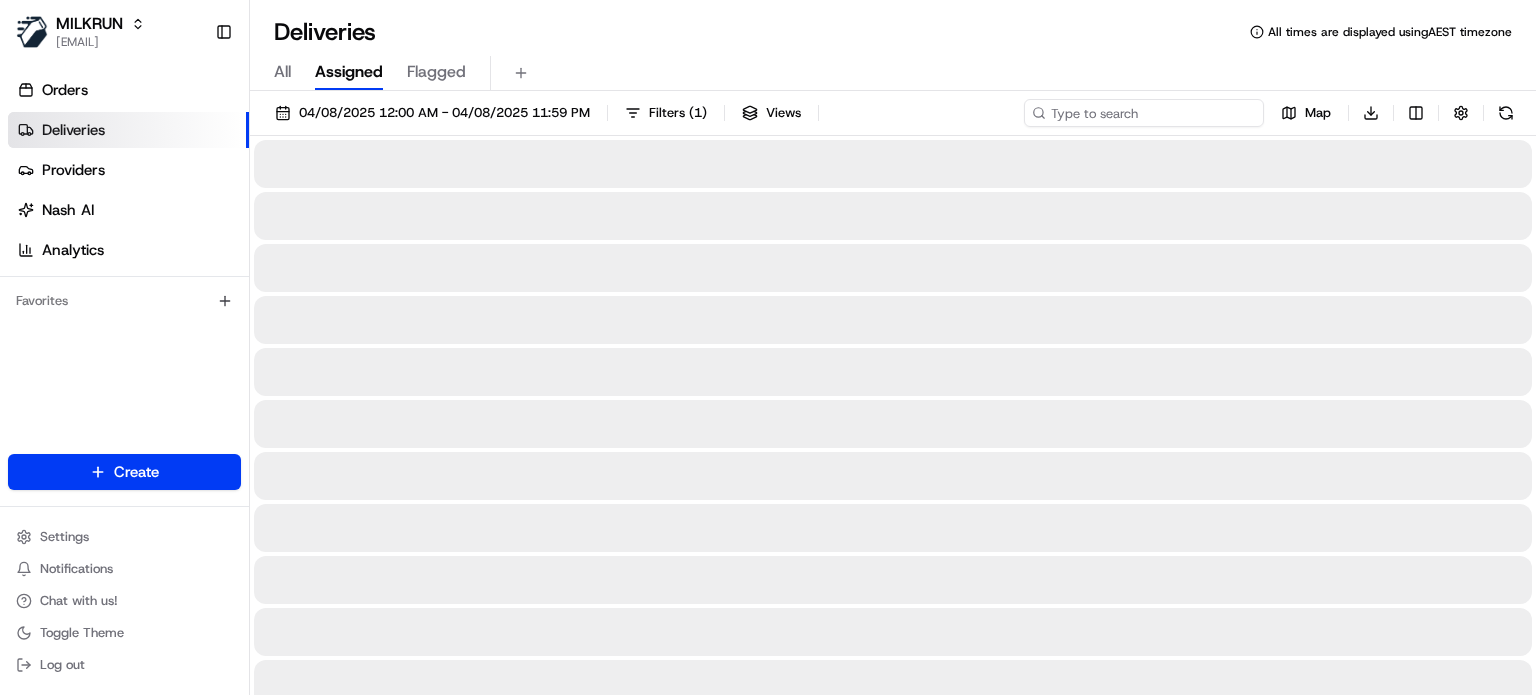 click at bounding box center [1144, 113] 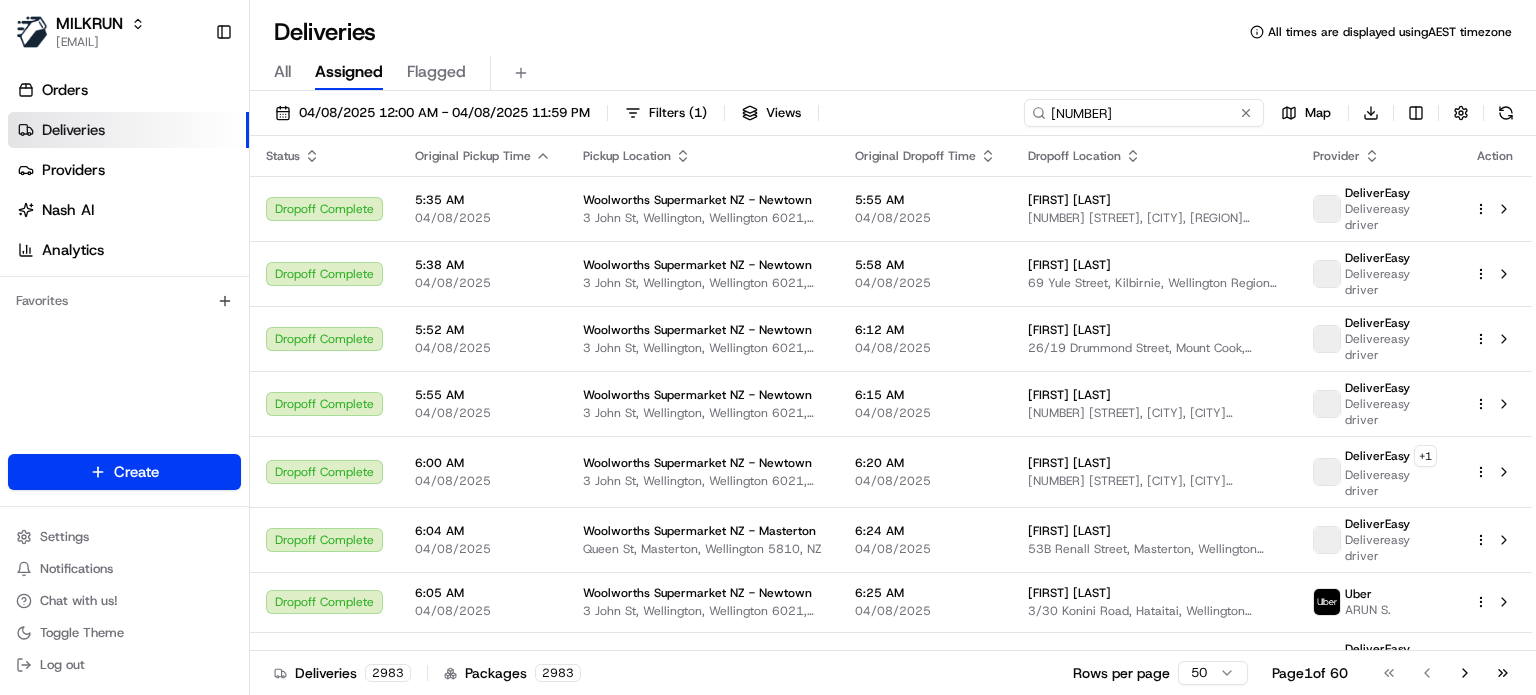 type on "[NUMBER]" 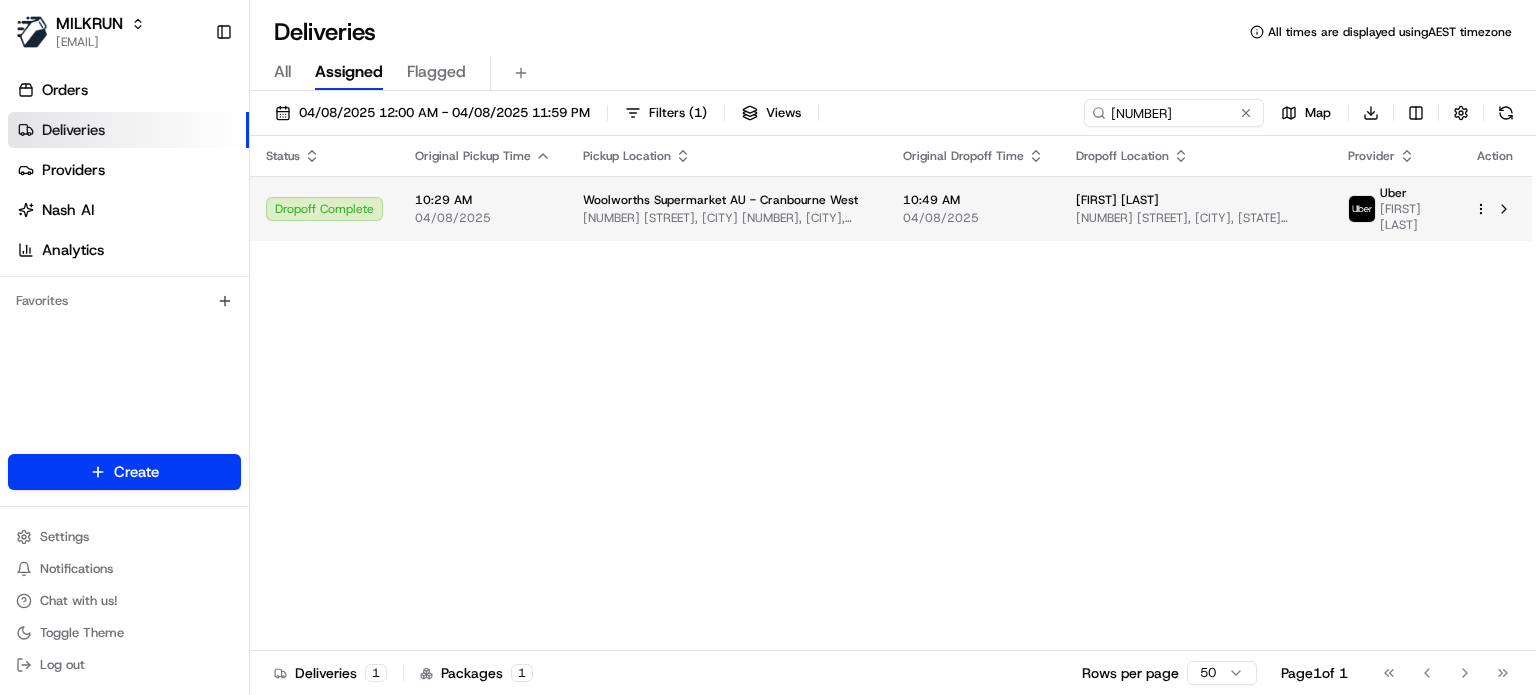click on "[FIRST] [LAST] [NUMBER] [STREET], [CITY], [STATE] [POSTAL_CODE], [COUNTRY]" at bounding box center (1196, 208) 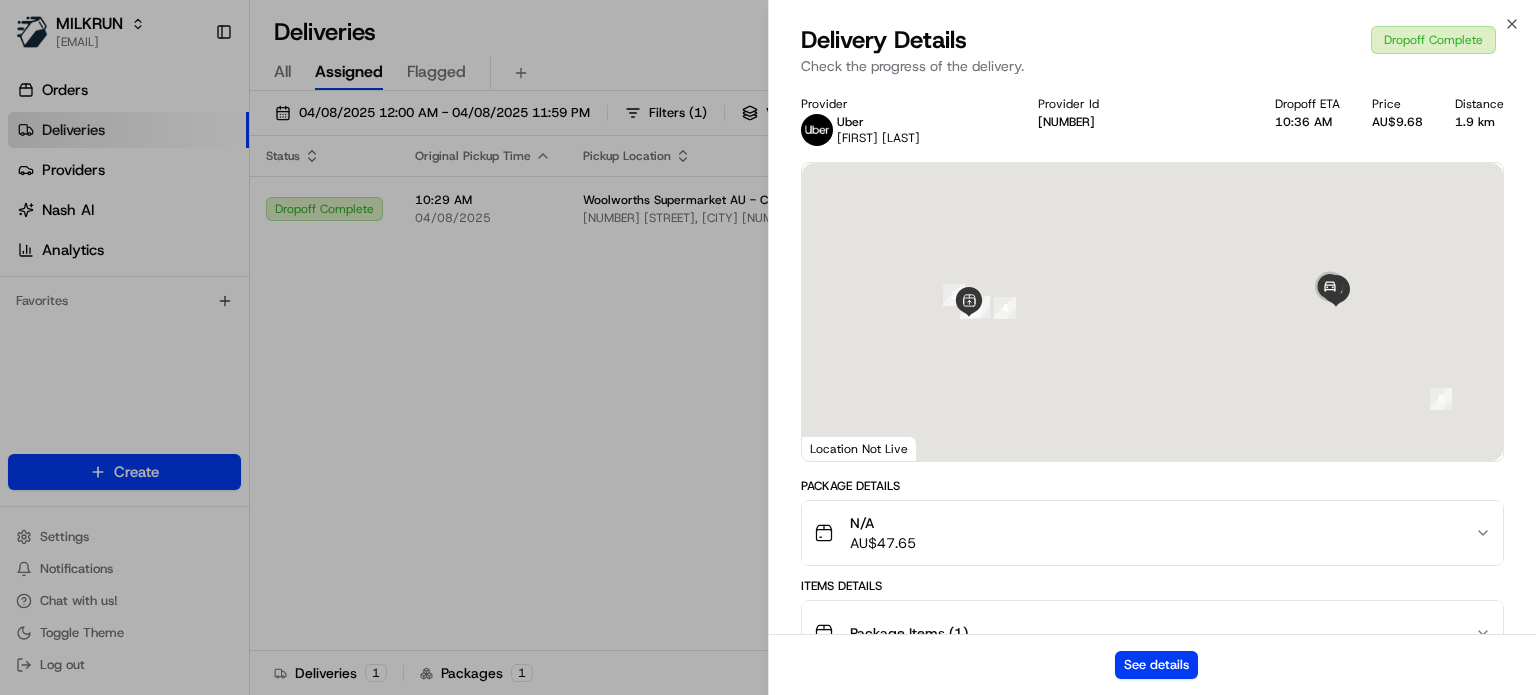 scroll, scrollTop: 400, scrollLeft: 0, axis: vertical 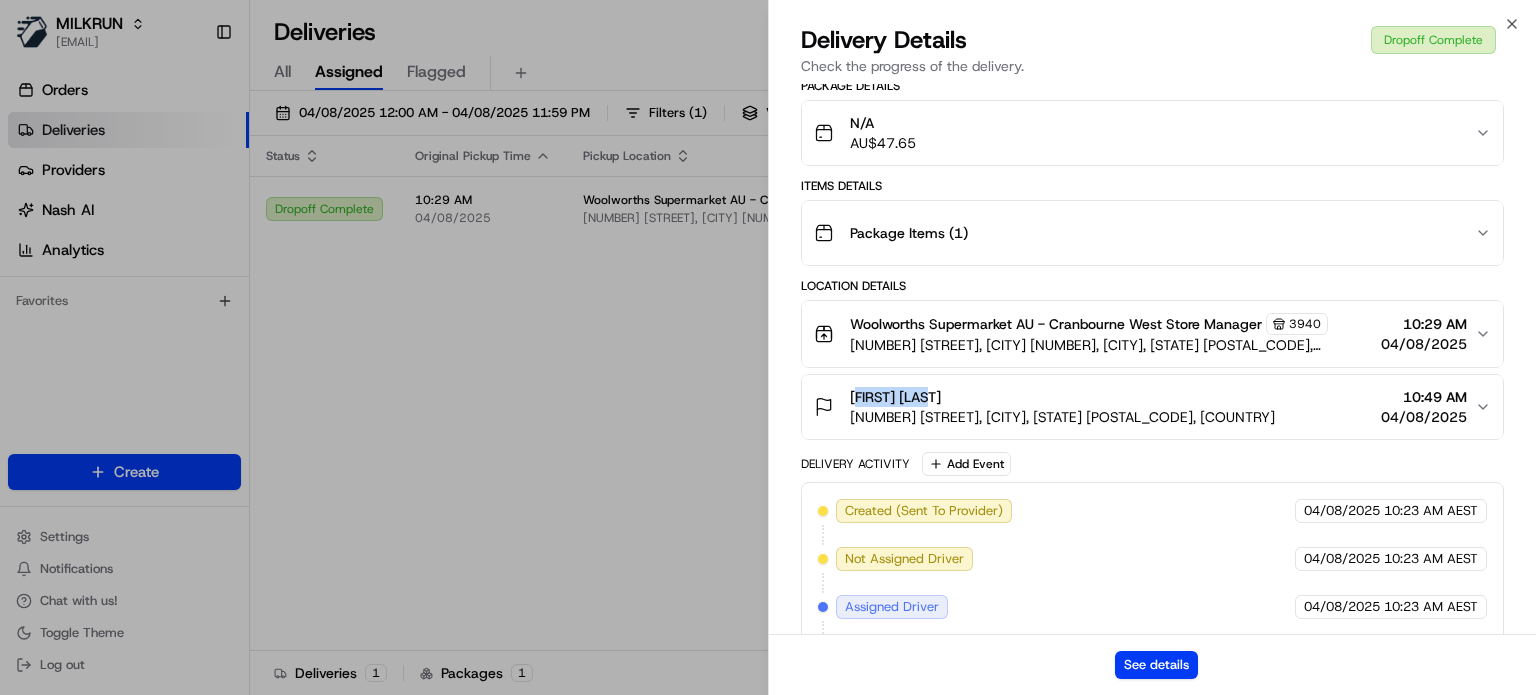 drag, startPoint x: 929, startPoint y: 389, endPoint x: 844, endPoint y: 398, distance: 85.47514 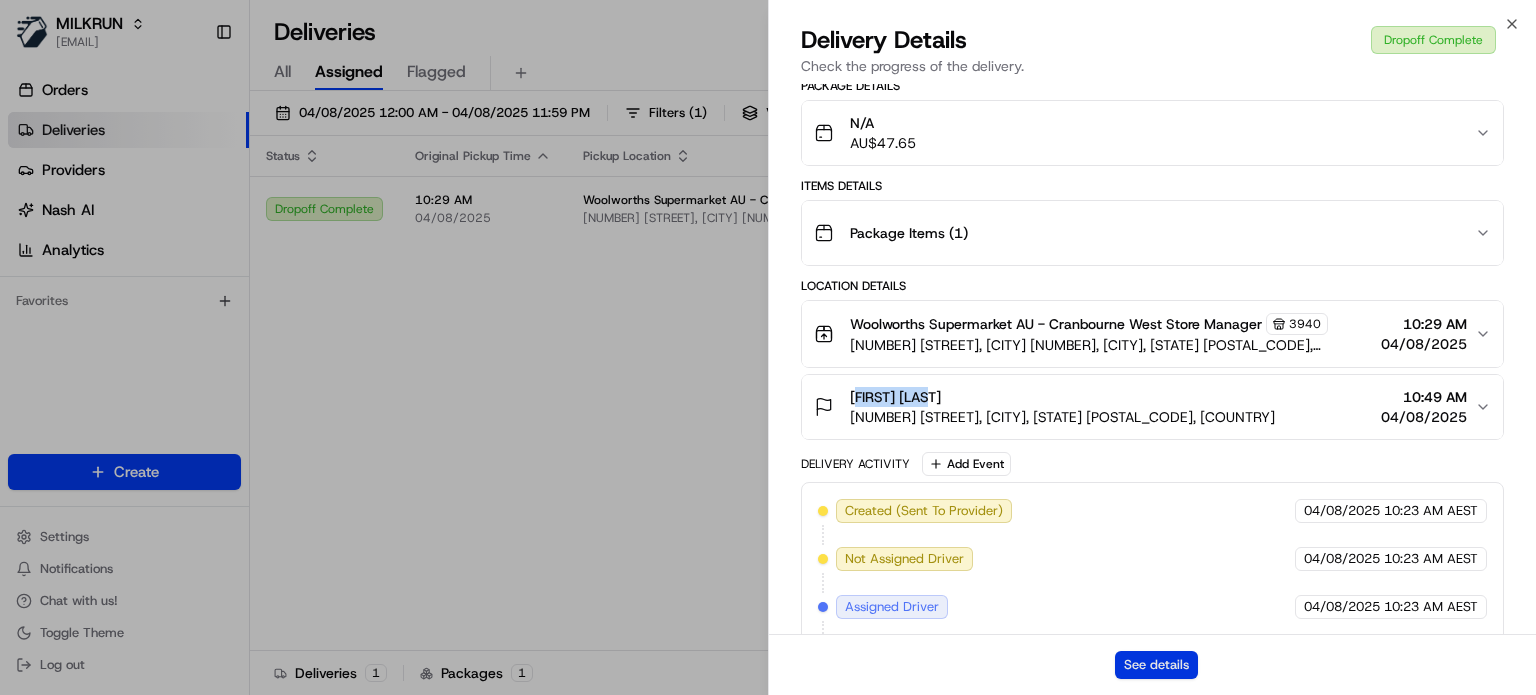 click on "See details" at bounding box center [1156, 665] 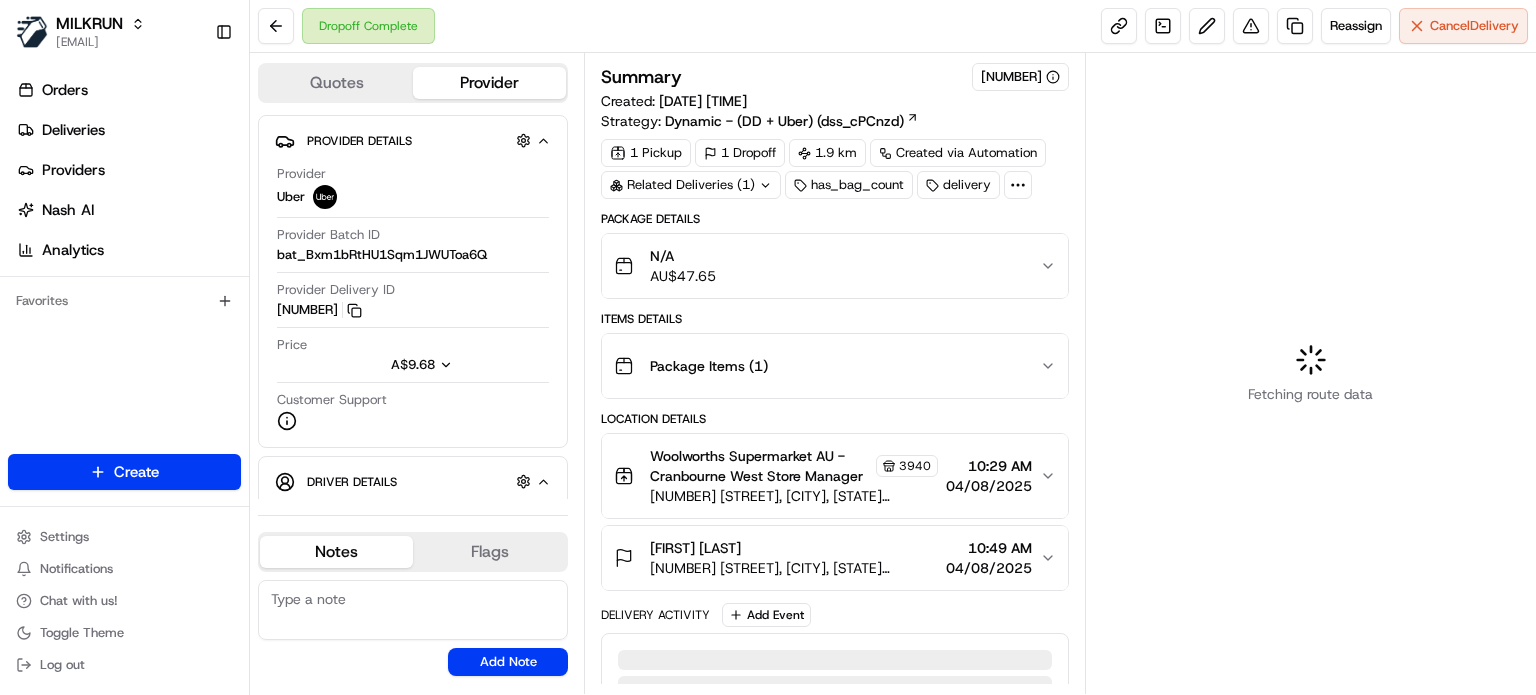scroll, scrollTop: 0, scrollLeft: 0, axis: both 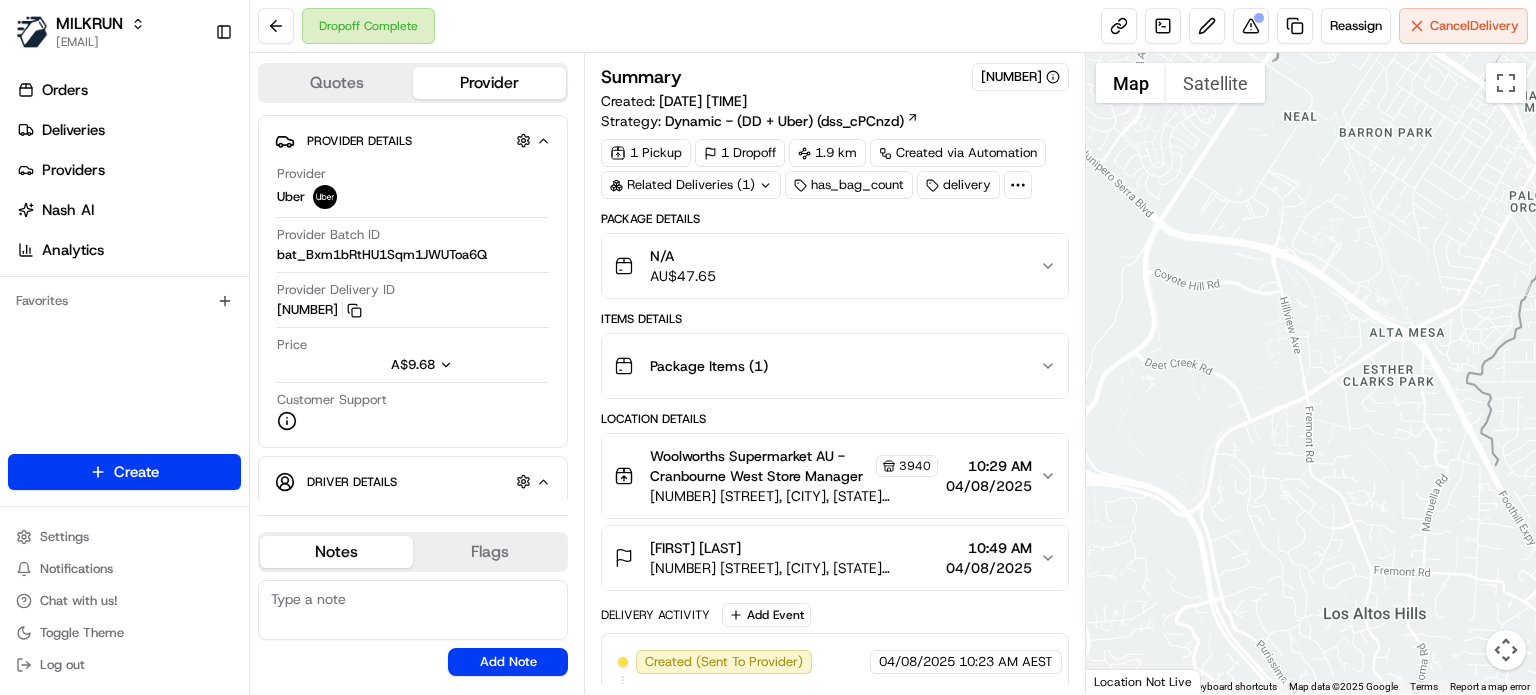 click on "Dropoff Complete Reassign Cancel  Delivery" at bounding box center [893, 26] 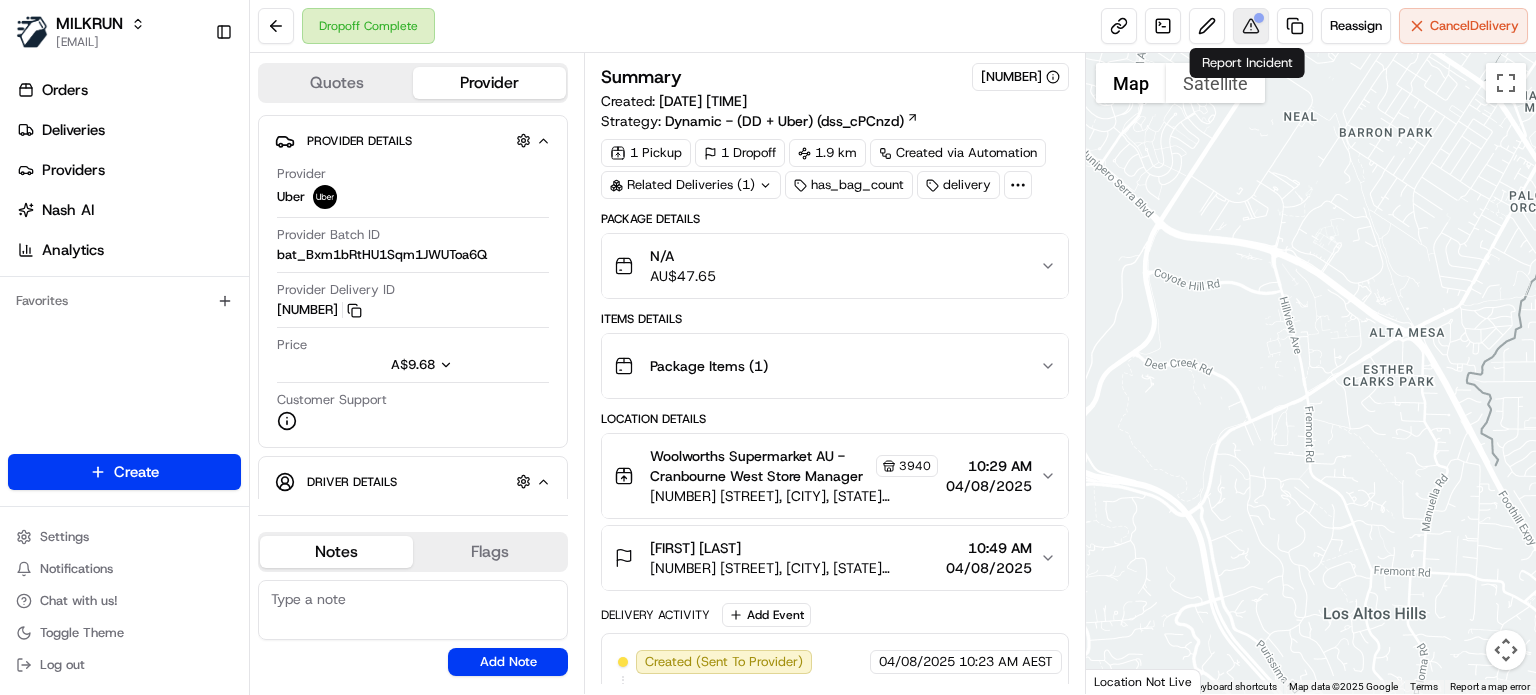 click at bounding box center (1251, 26) 